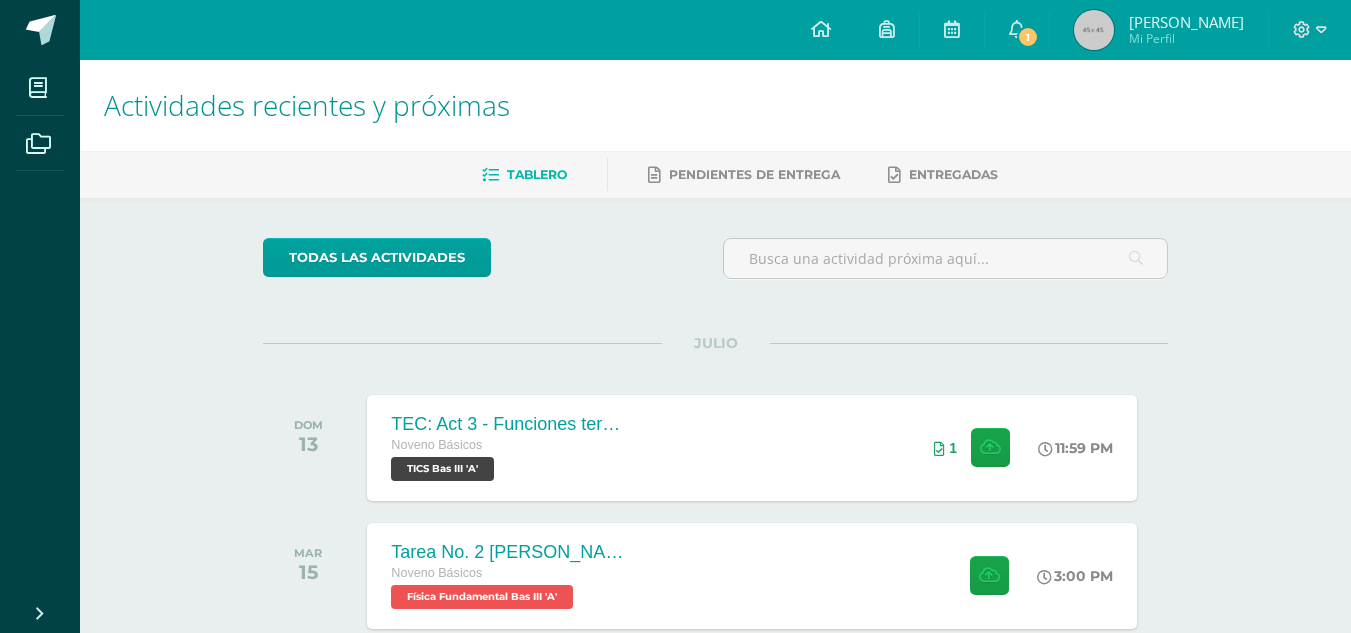 scroll, scrollTop: 0, scrollLeft: 0, axis: both 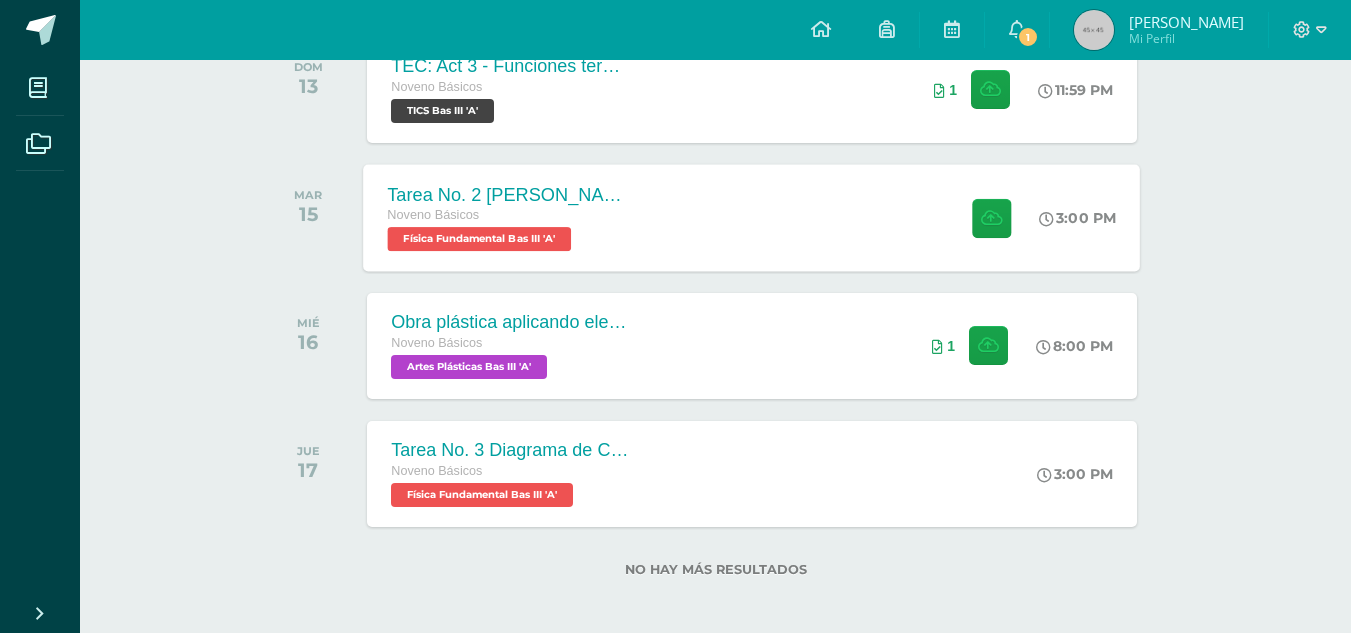 click on "Tarea No. 2 [PERSON_NAME] (problemas con fricción cinética y estática)" at bounding box center [509, 194] 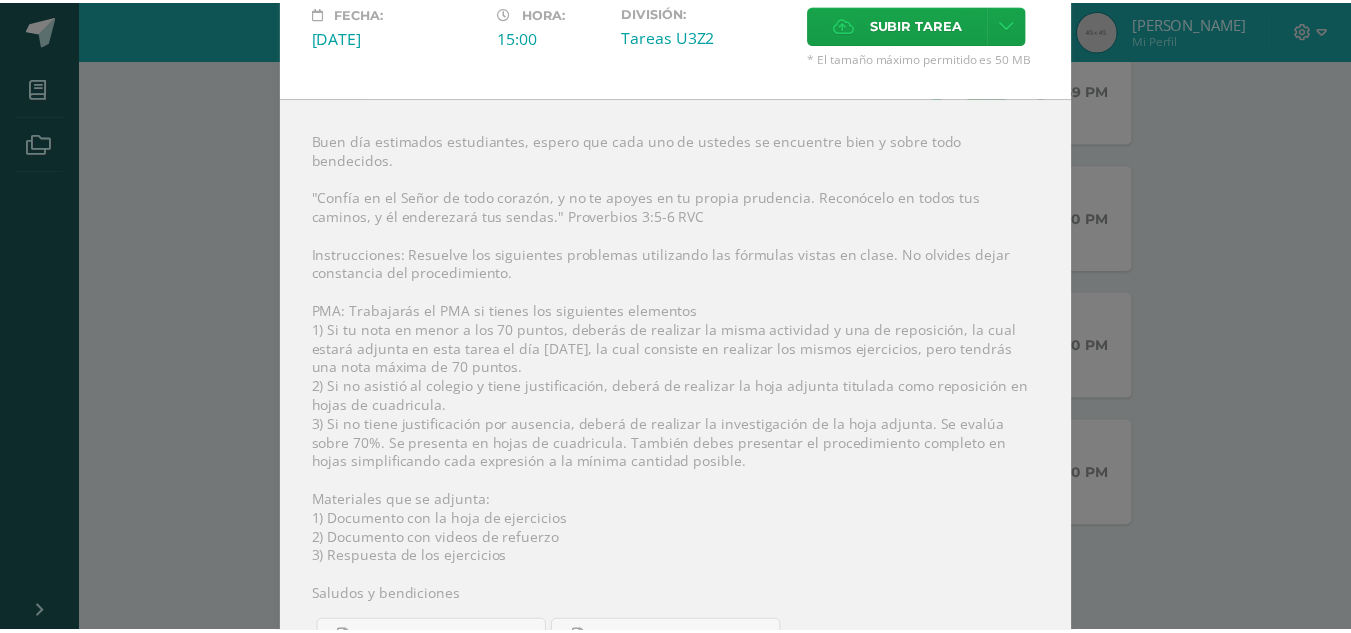 scroll, scrollTop: 125, scrollLeft: 0, axis: vertical 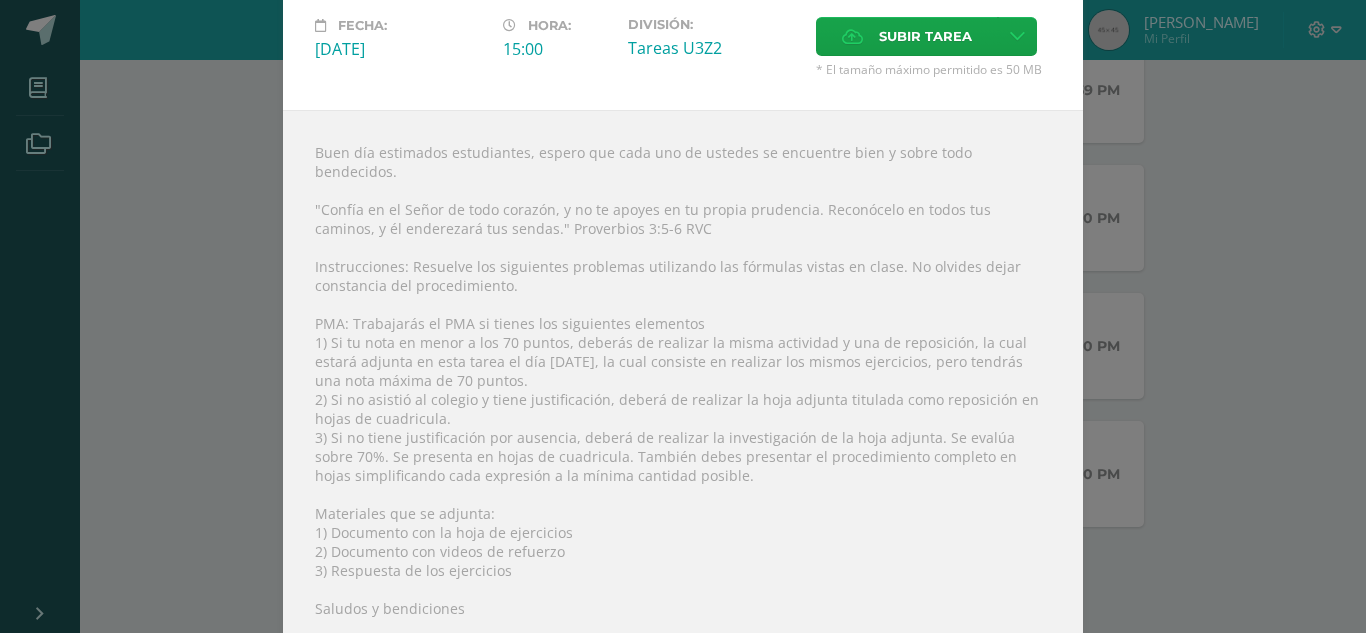 click on "Tarea No. 2 Leyes de Newton (problemas con fricción cinética y estática)
Física Fundamental  Bas III
Fecha:
Martes 15 de Julio
Hora:
15:00
División:" at bounding box center [683, 341] 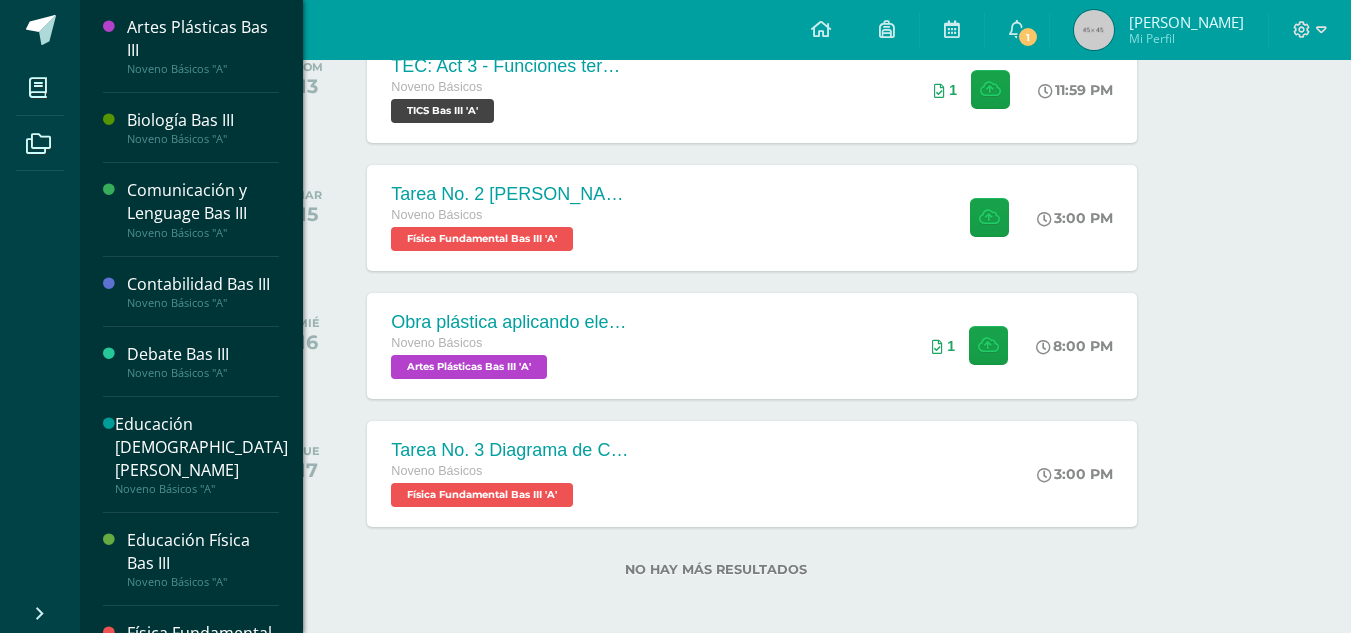 scroll, scrollTop: 554, scrollLeft: 0, axis: vertical 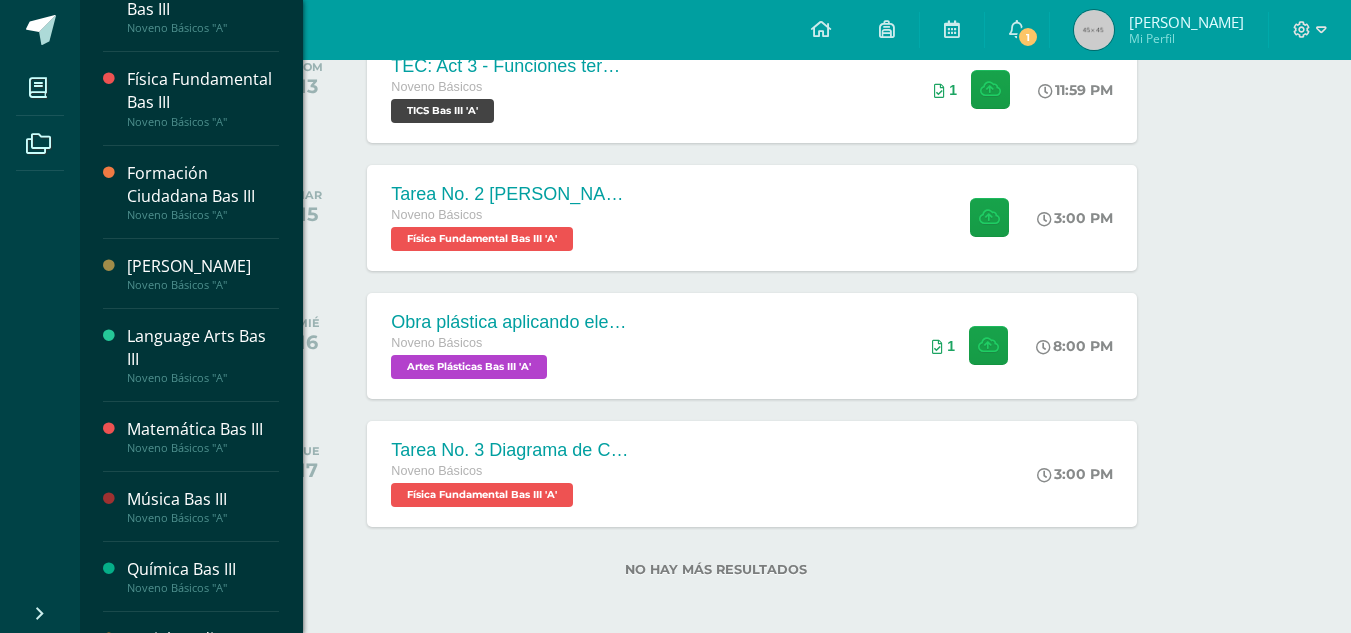 click on "Formación Ciudadana  Bas III" at bounding box center (203, 185) 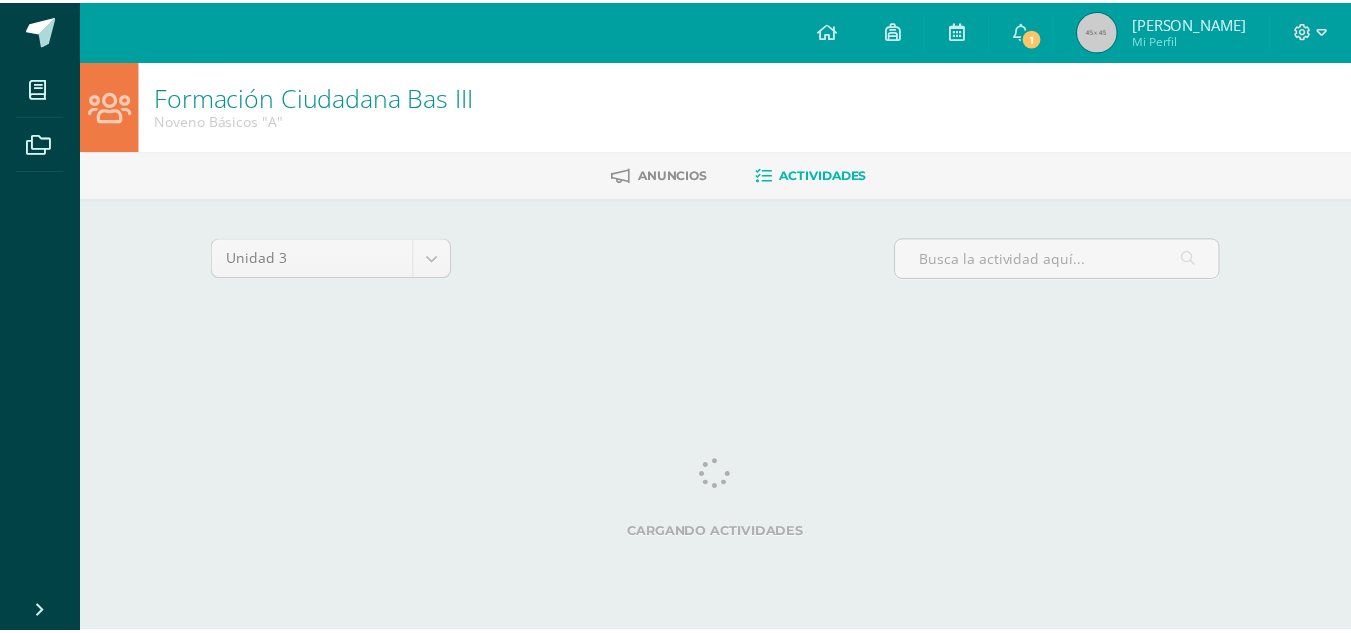 scroll, scrollTop: 0, scrollLeft: 0, axis: both 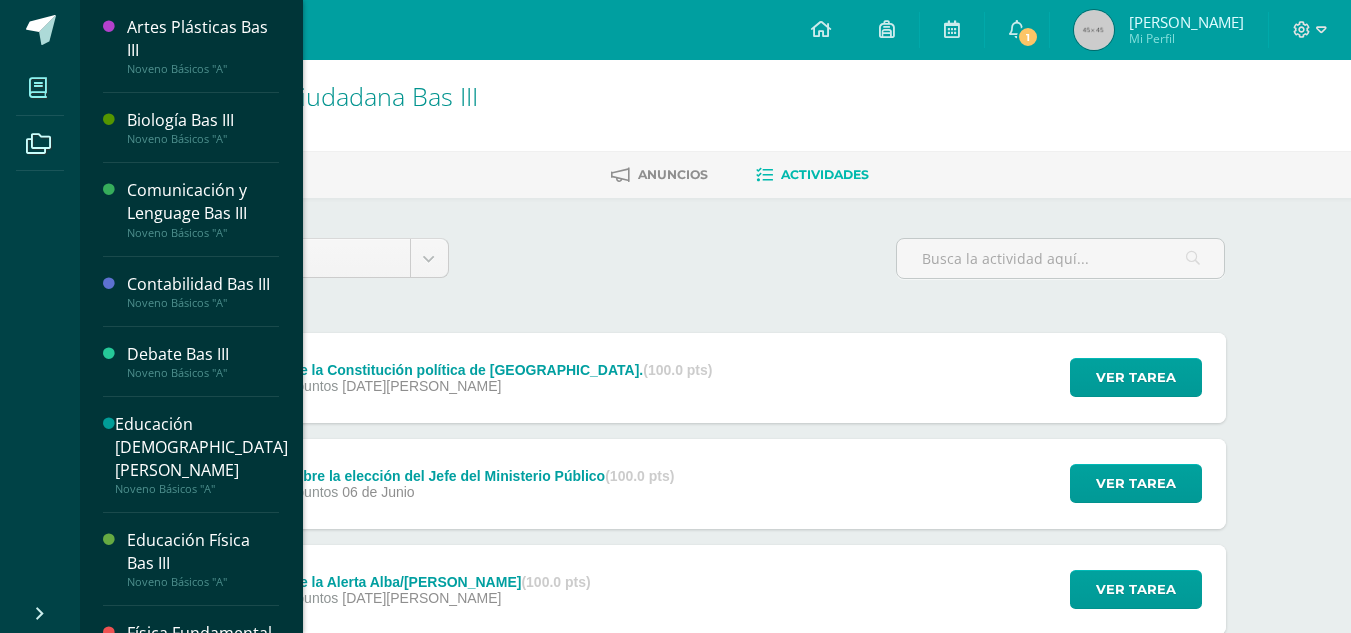 click at bounding box center [38, 87] 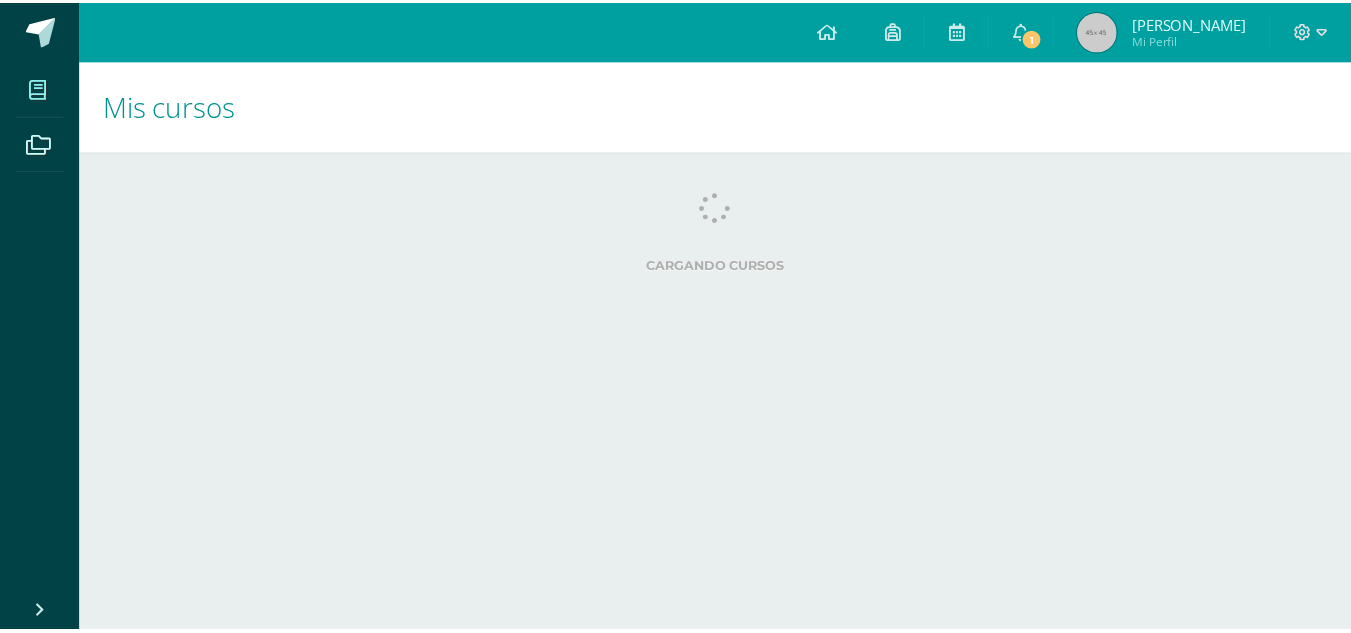 scroll, scrollTop: 0, scrollLeft: 0, axis: both 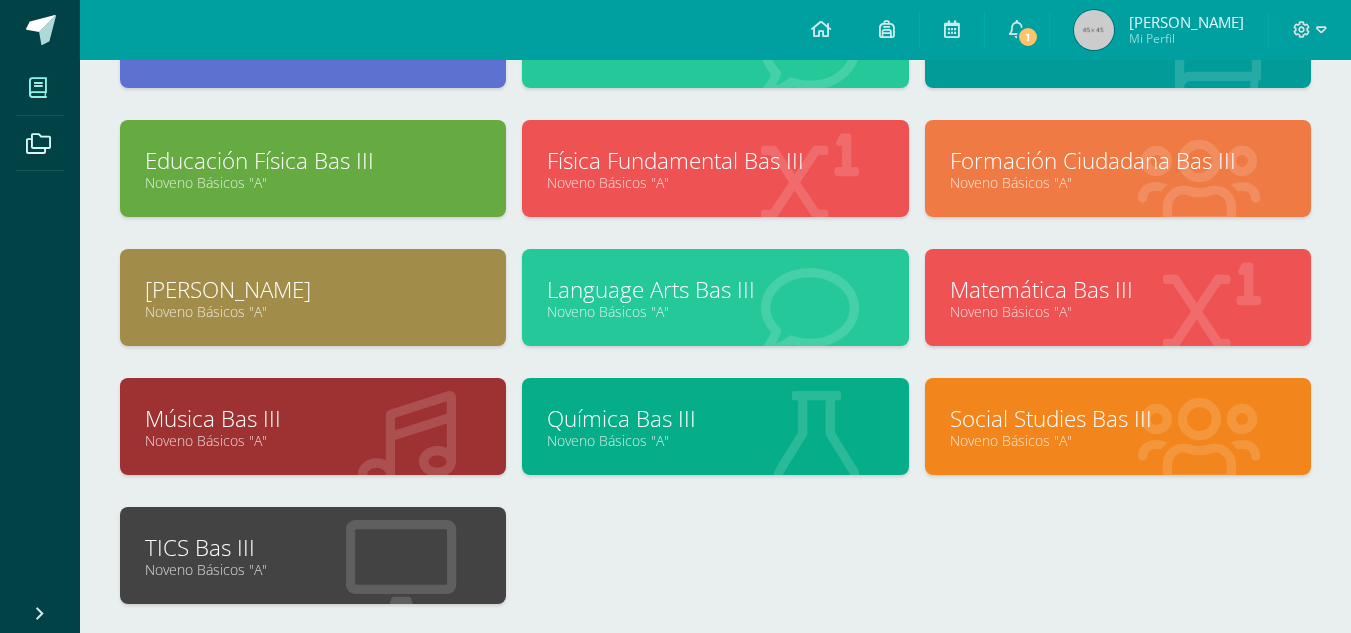 click at bounding box center [1199, 428] 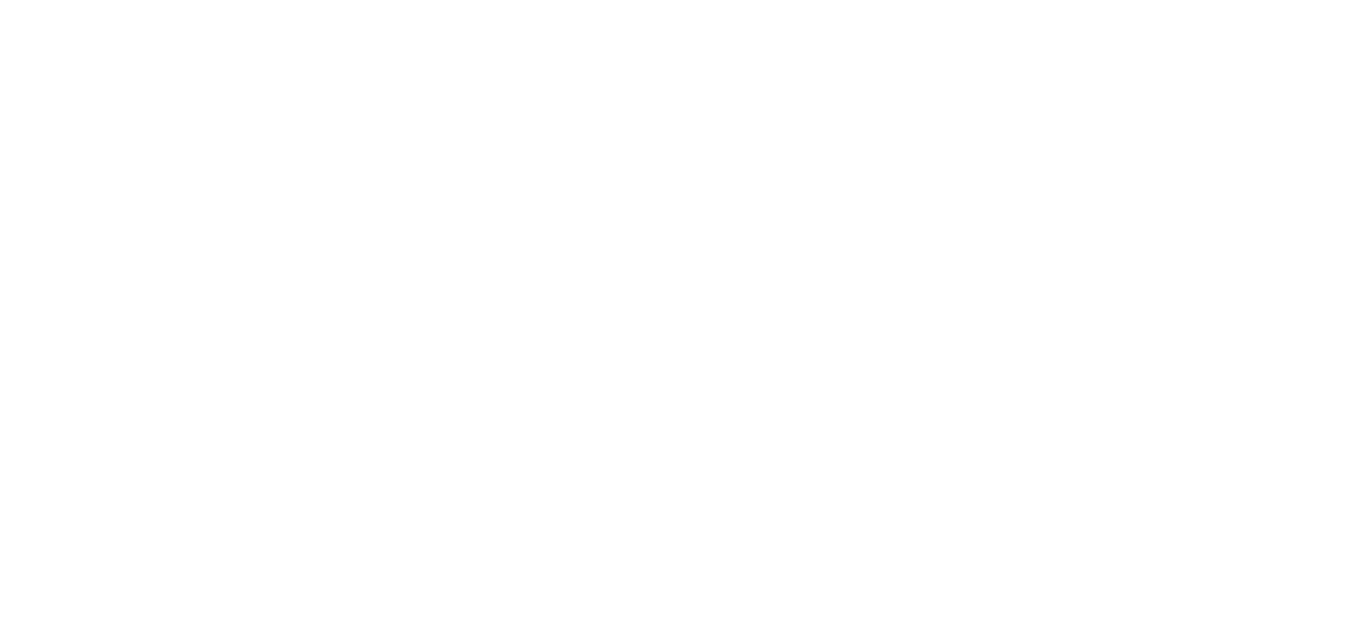 scroll, scrollTop: 0, scrollLeft: 0, axis: both 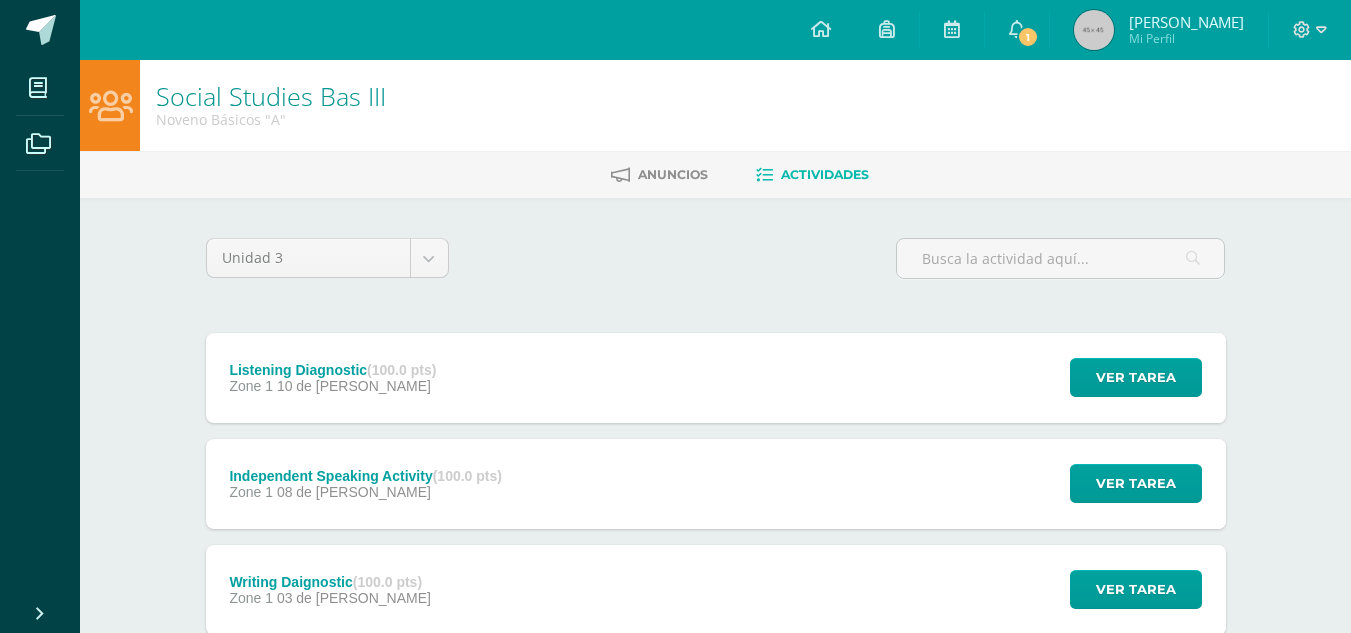 click on "Listening Diagnostic  (100.0 pts)
Zone 1
10 de Julio
Ver tarea
Listening Diagnostic
Social Studies  Bas III
Cargando contenido" at bounding box center (716, 378) 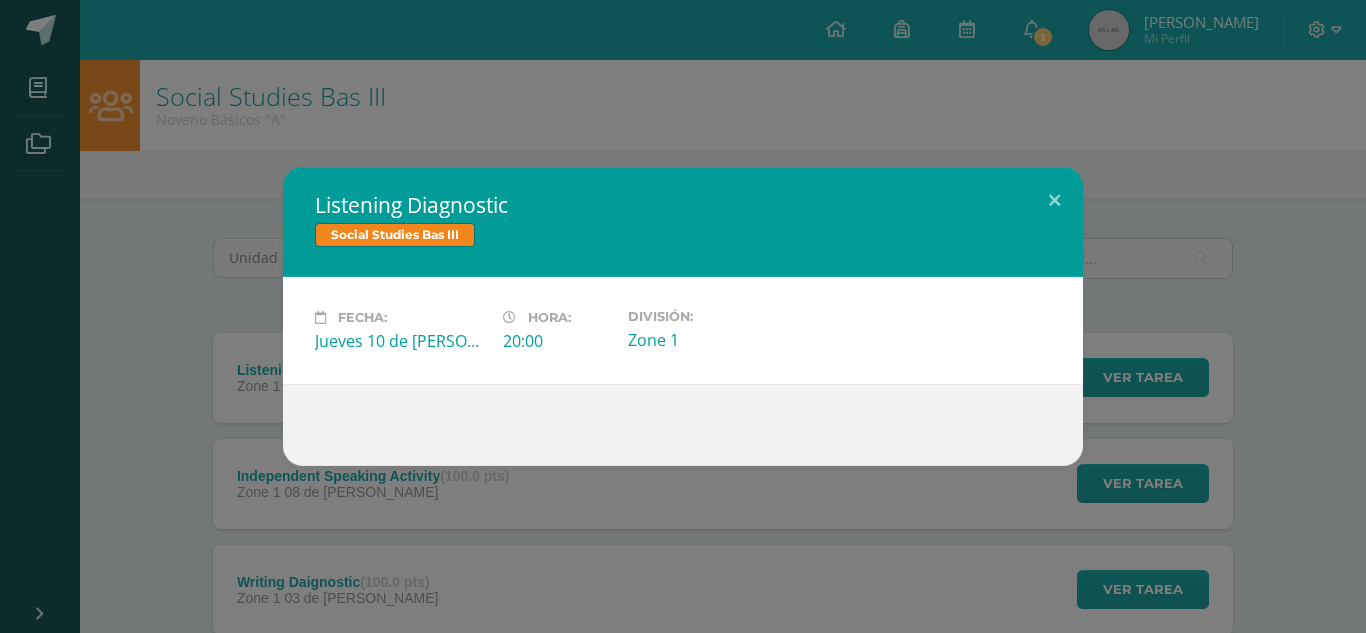 click on "Listening Diagnostic
Social Studies  Bas III
Fecha:
Jueves 10 de Julio
Hora:
20:00
División:" at bounding box center [683, 316] 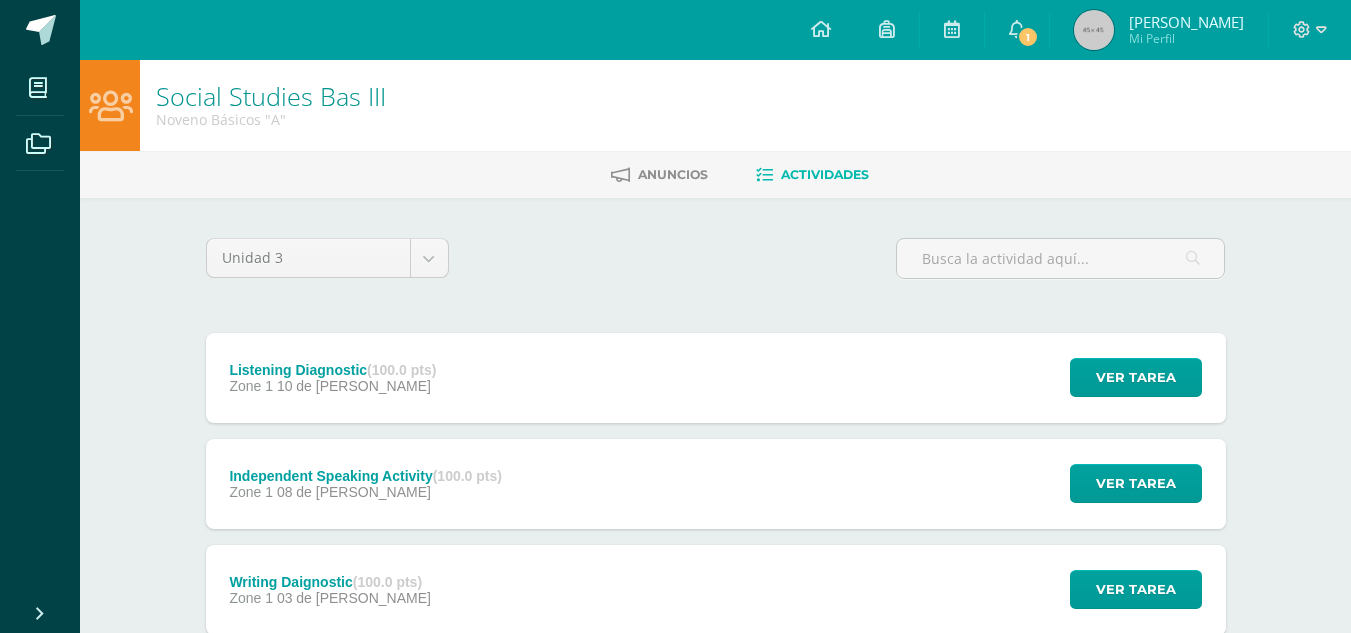 click on "Anuncios" at bounding box center (673, 174) 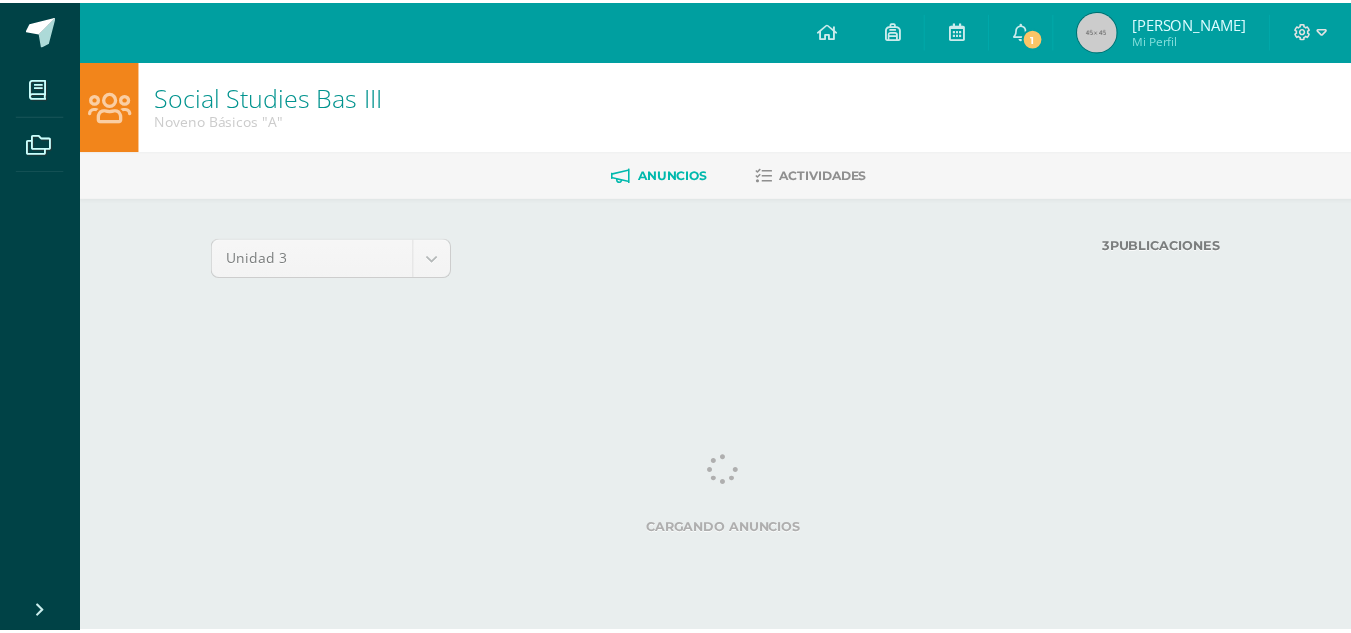 scroll, scrollTop: 0, scrollLeft: 0, axis: both 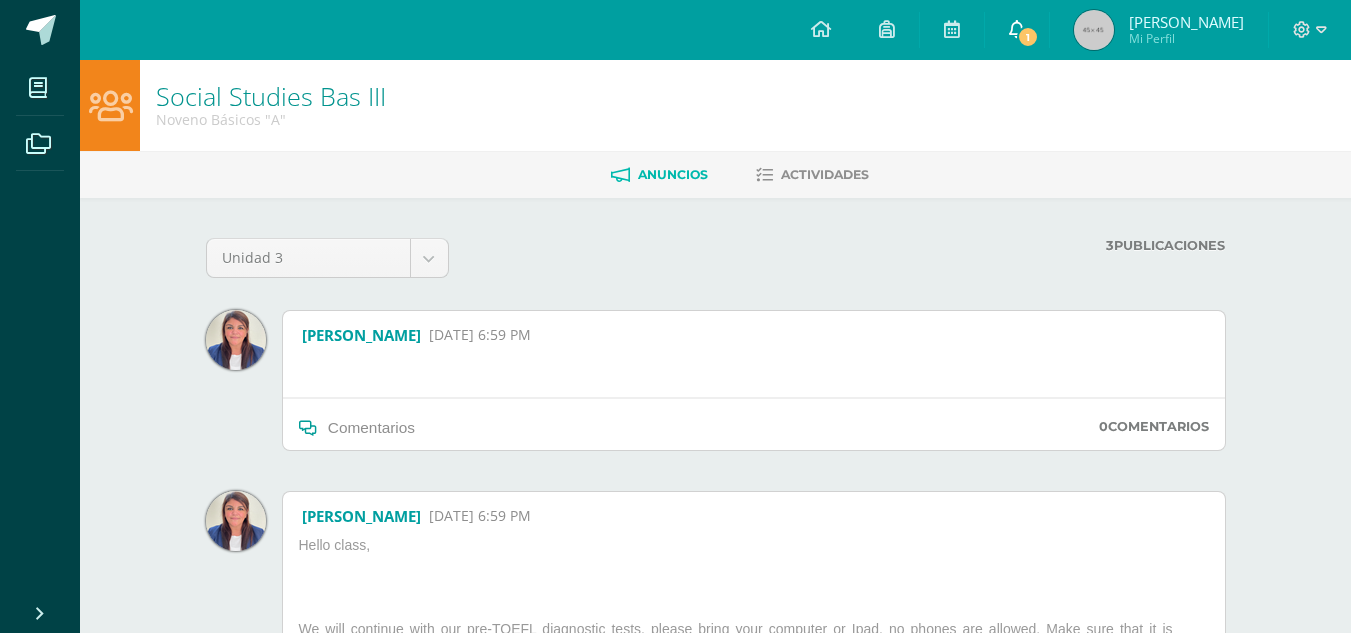 click on "1" at bounding box center (1017, 30) 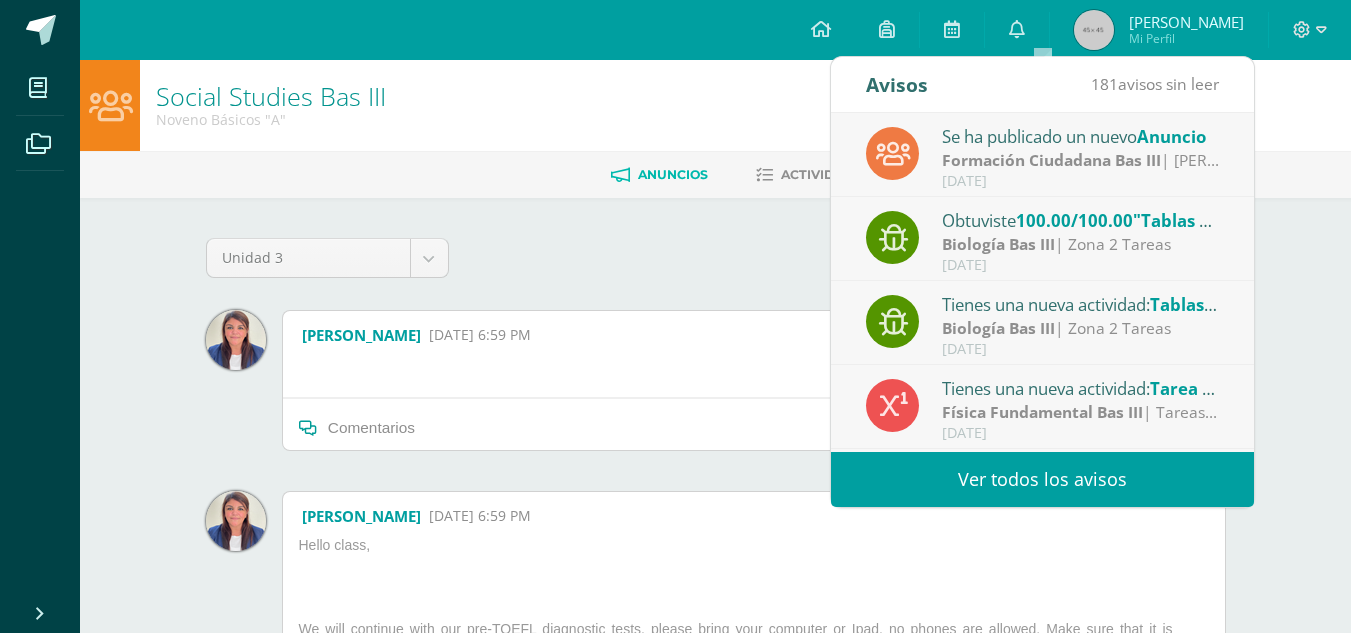 click on "Formación Ciudadana  Bas III" at bounding box center (1051, 160) 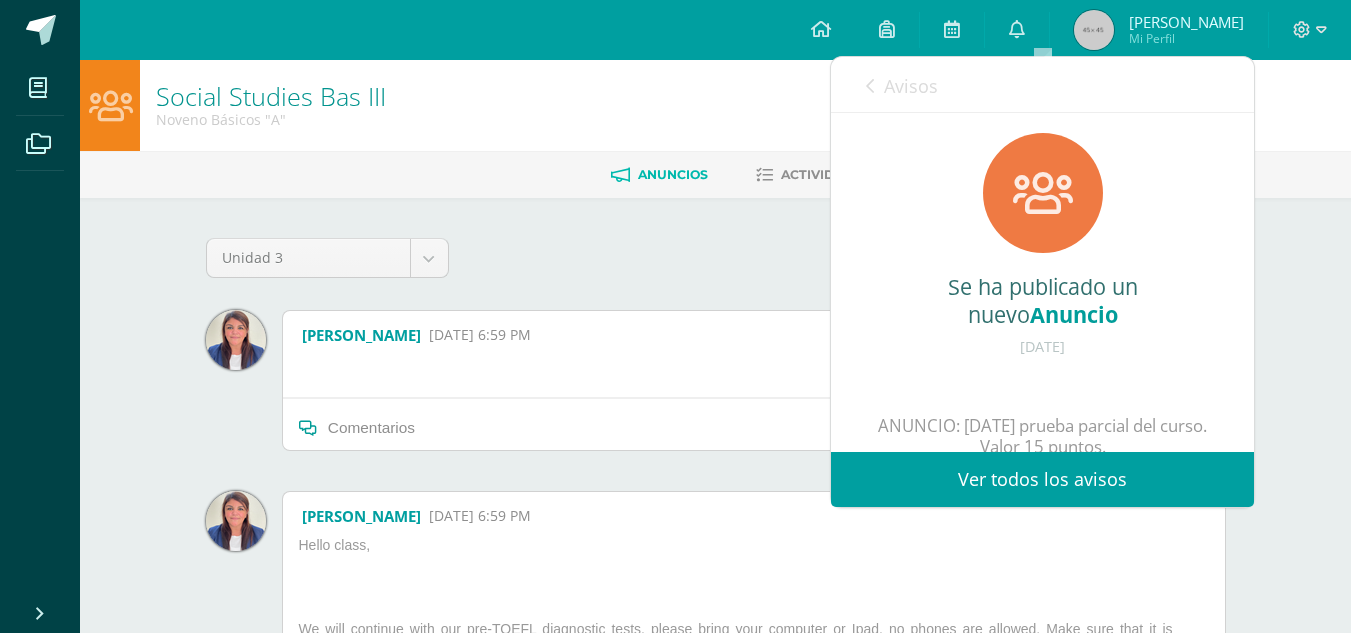 click on "Avisos 180  avisos sin leer
Avisos" at bounding box center [1042, 85] 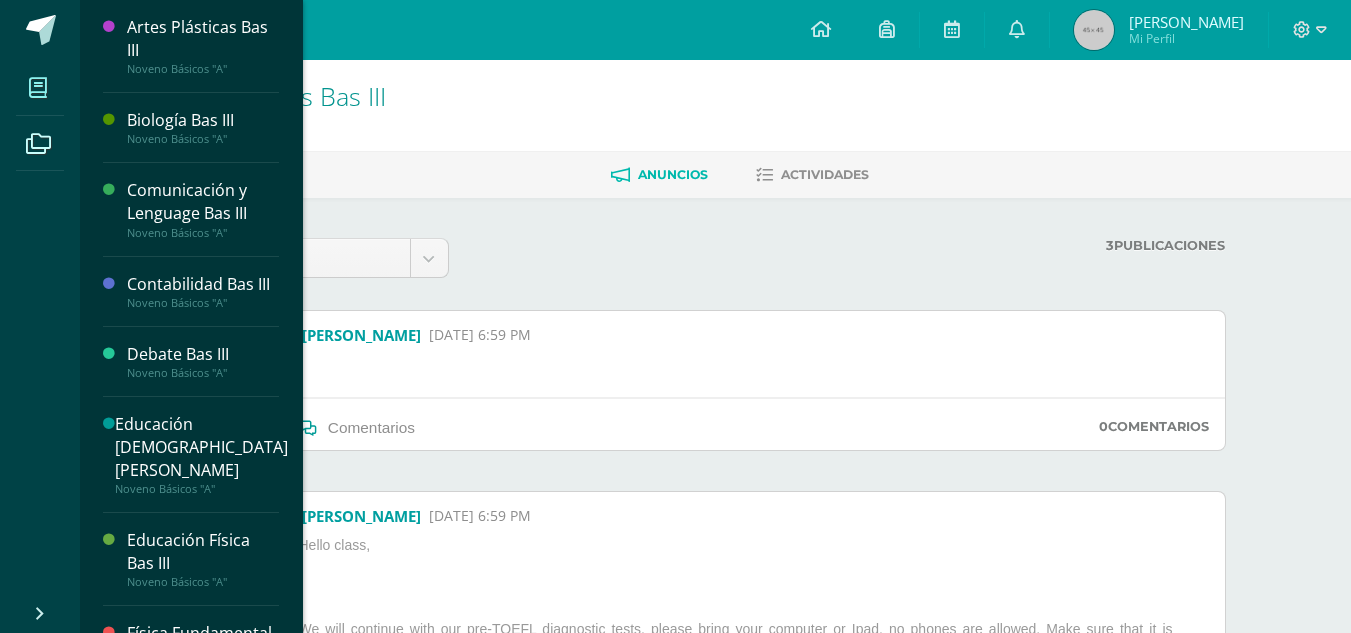 click at bounding box center [38, 88] 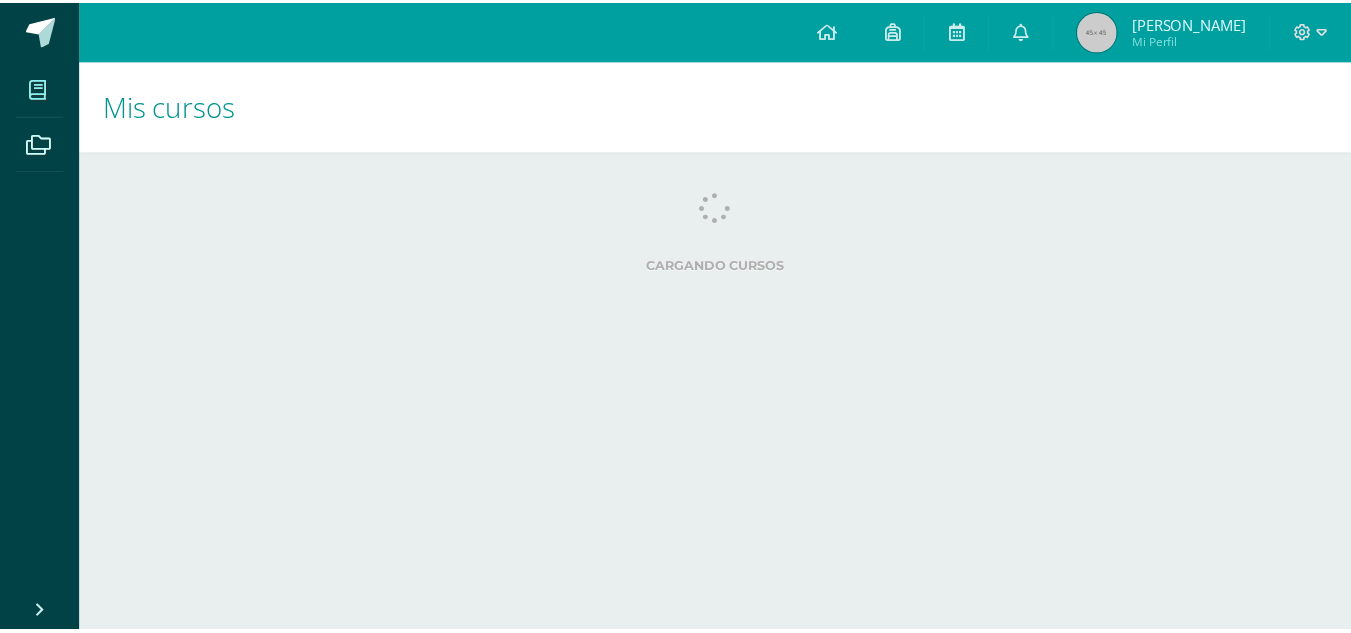 scroll, scrollTop: 0, scrollLeft: 0, axis: both 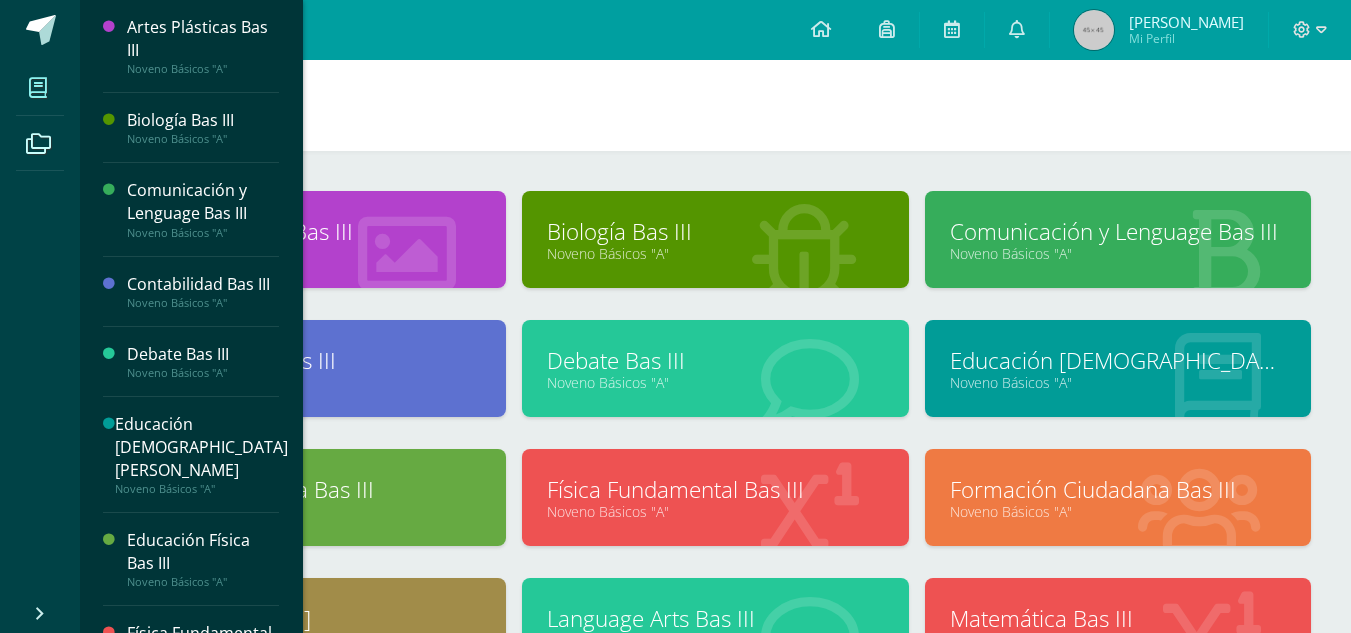 click on "Física Fundamental  Bas III" at bounding box center [715, 489] 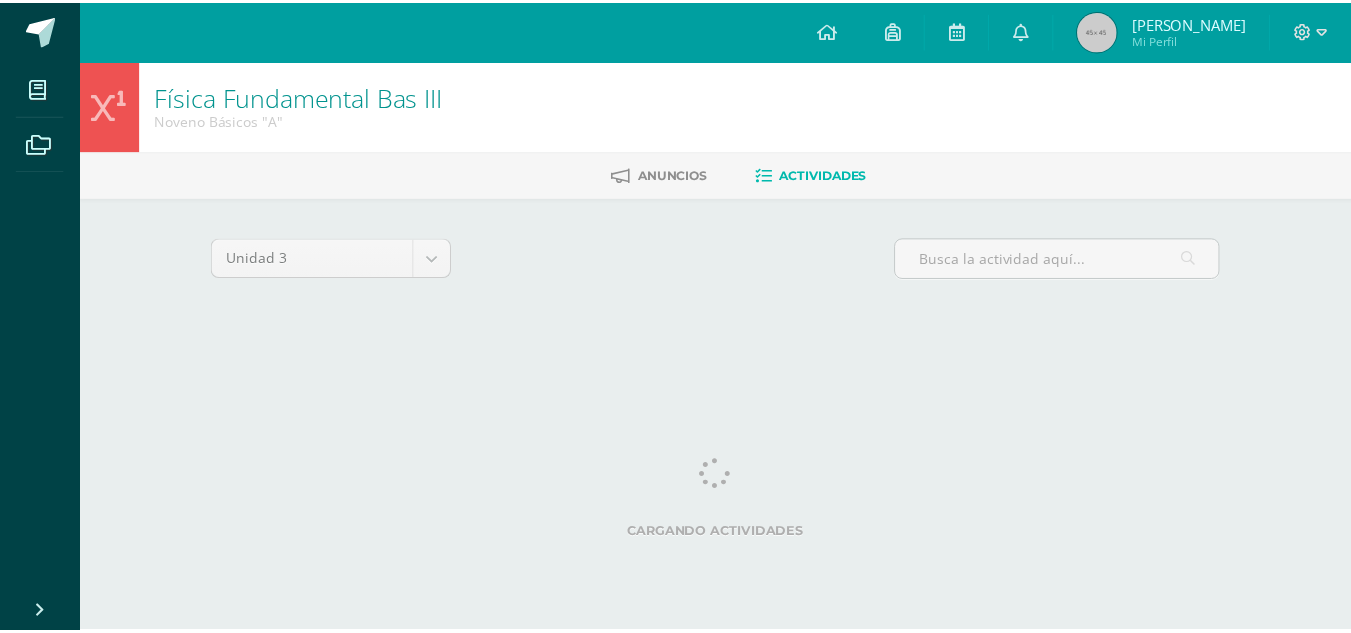 scroll, scrollTop: 0, scrollLeft: 0, axis: both 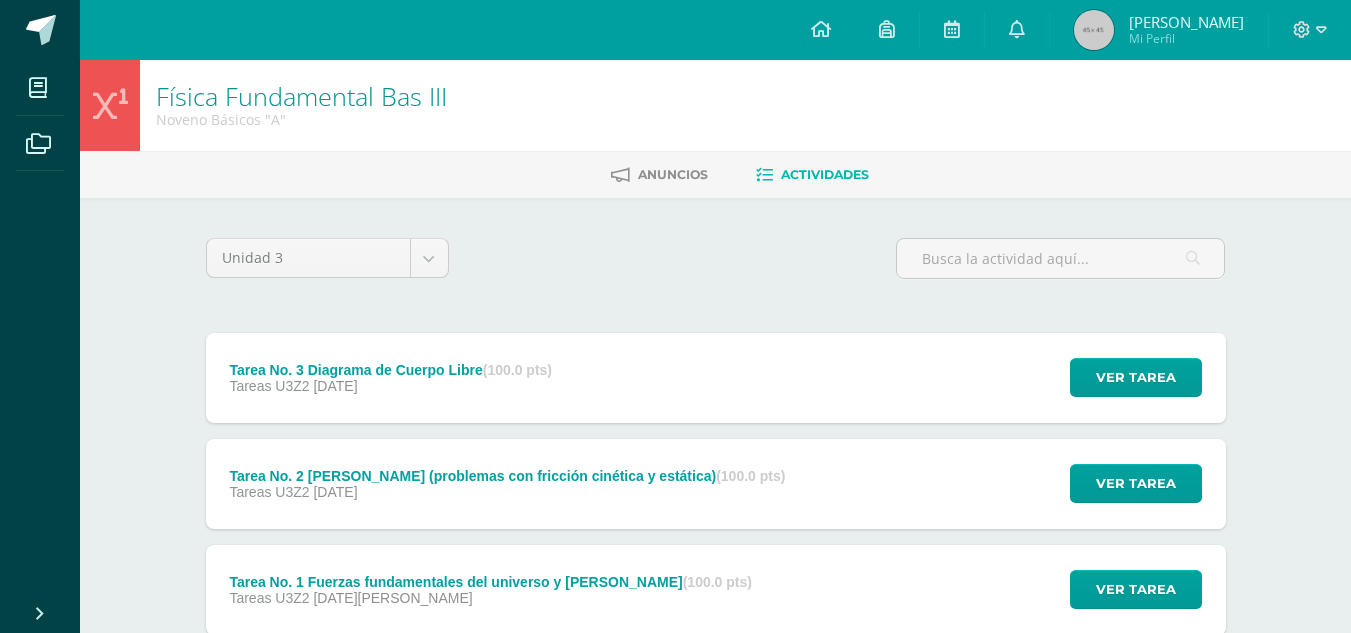 click on "Tarea No. 2 [PERSON_NAME] (problemas con fricción cinética y estática)  (100.0 pts)" at bounding box center [507, 476] 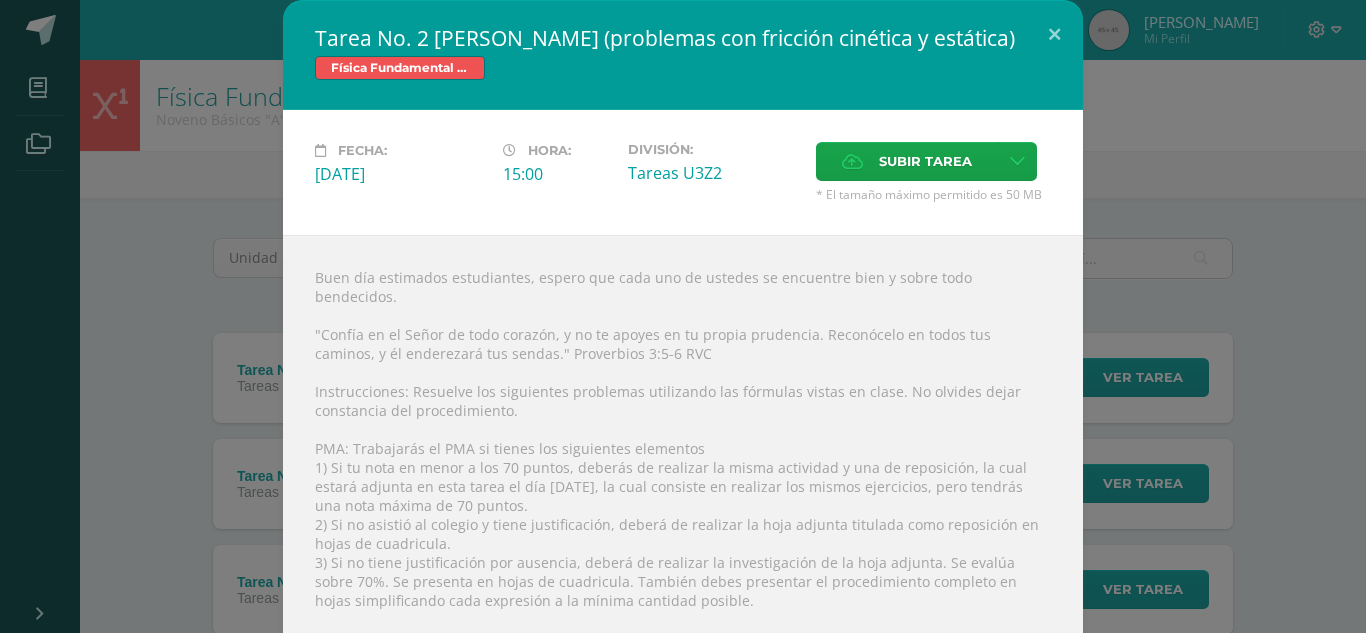 click on "Tarea No. 2 [PERSON_NAME] (problemas con fricción cinética y estática)
Física Fundamental  Bas III
Fecha:
[DATE][PERSON_NAME]:
15:00
División:" at bounding box center [683, 466] 